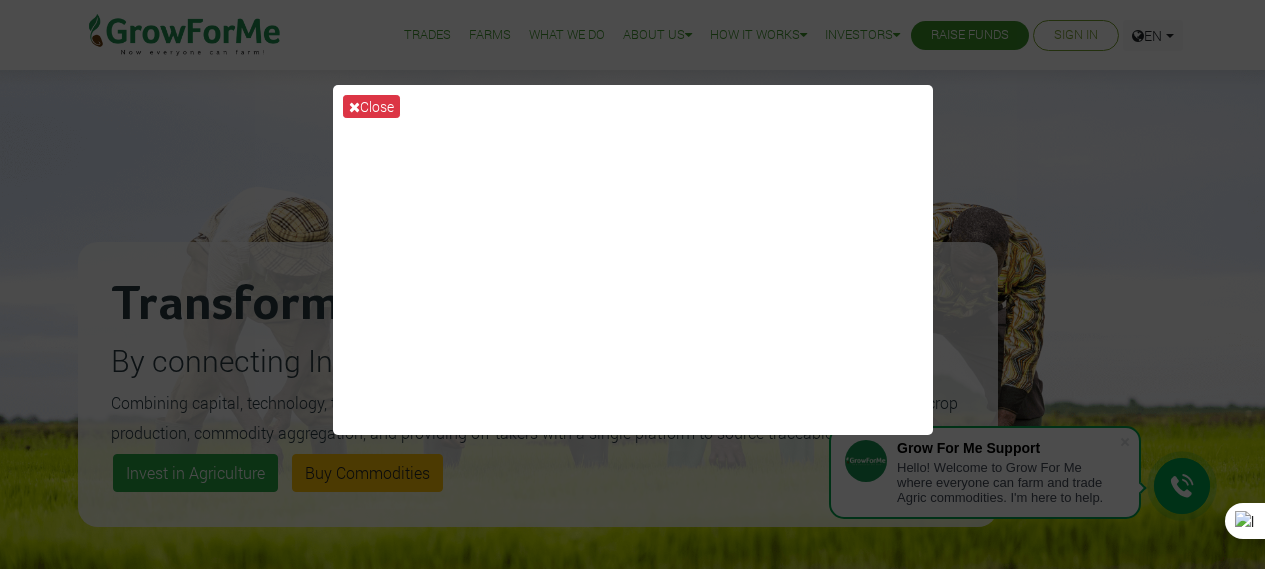 scroll, scrollTop: 0, scrollLeft: 0, axis: both 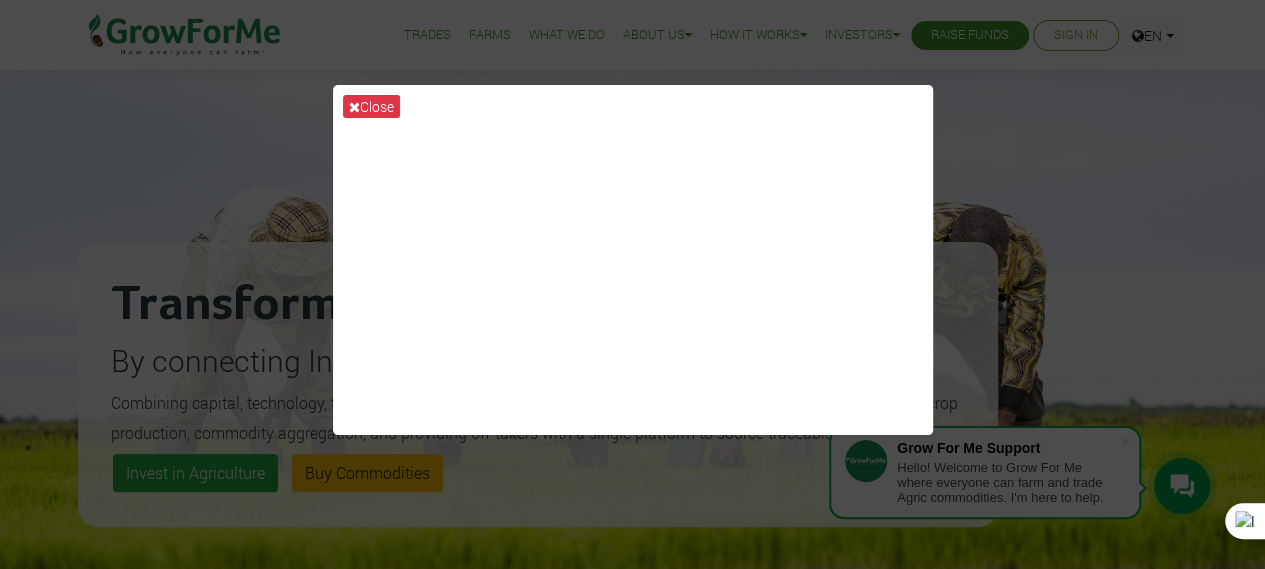 click on "Close" at bounding box center (632, 284) 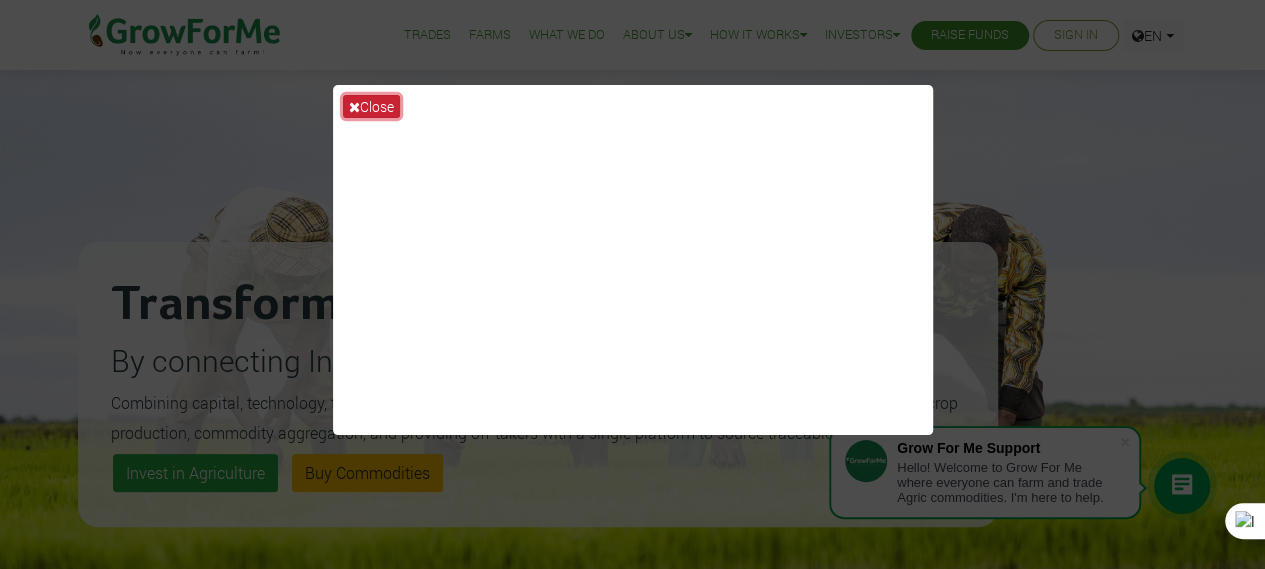 click on "Close" at bounding box center (371, 106) 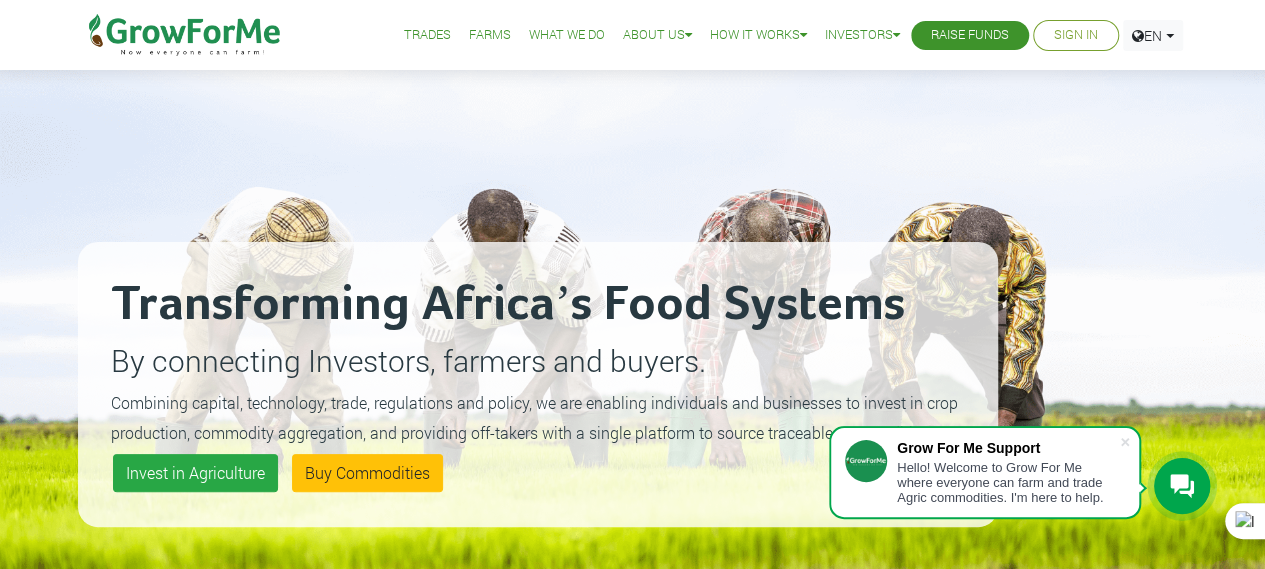 click on "Sign In" at bounding box center [1076, 35] 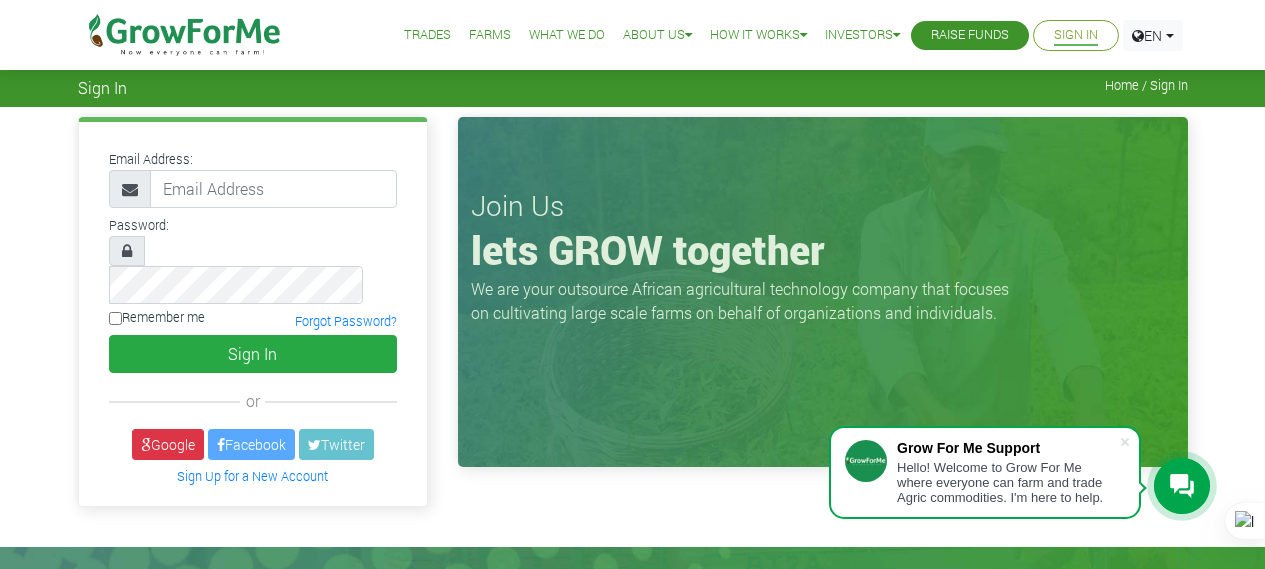 scroll, scrollTop: 0, scrollLeft: 0, axis: both 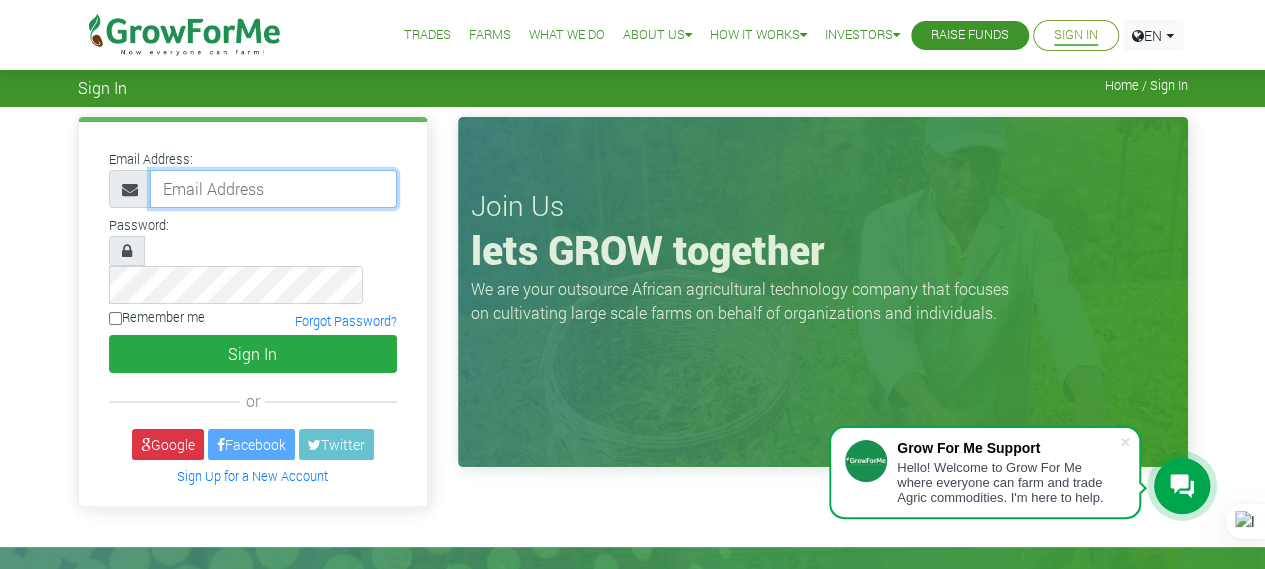 type on "amoahobed12@gmail.com" 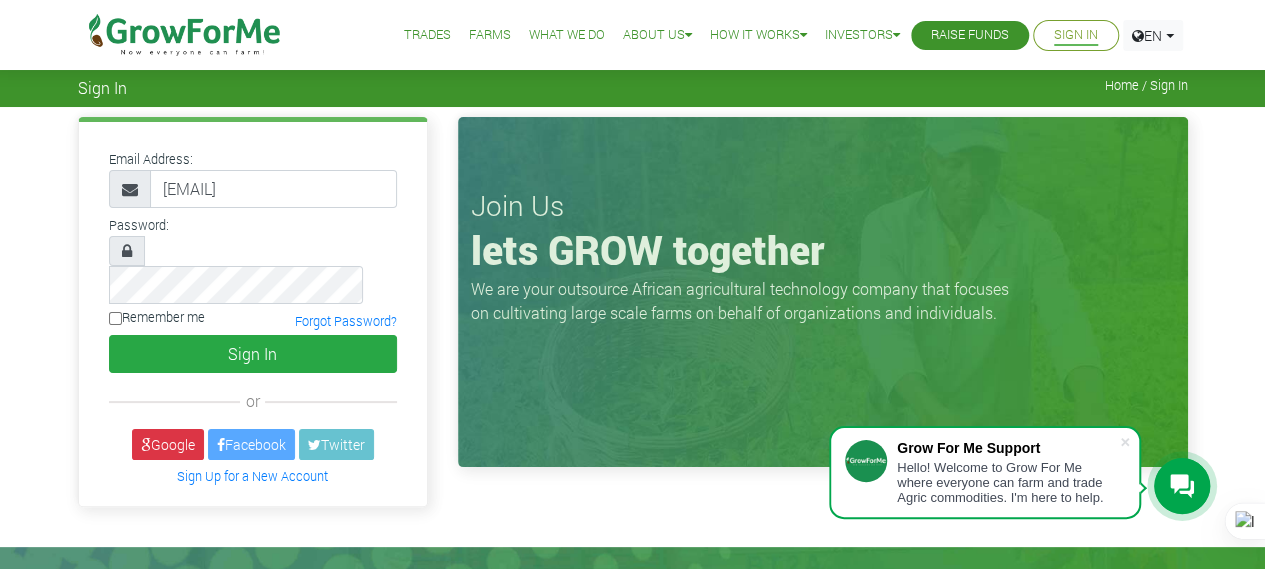 click on "Remember me" at bounding box center [115, 318] 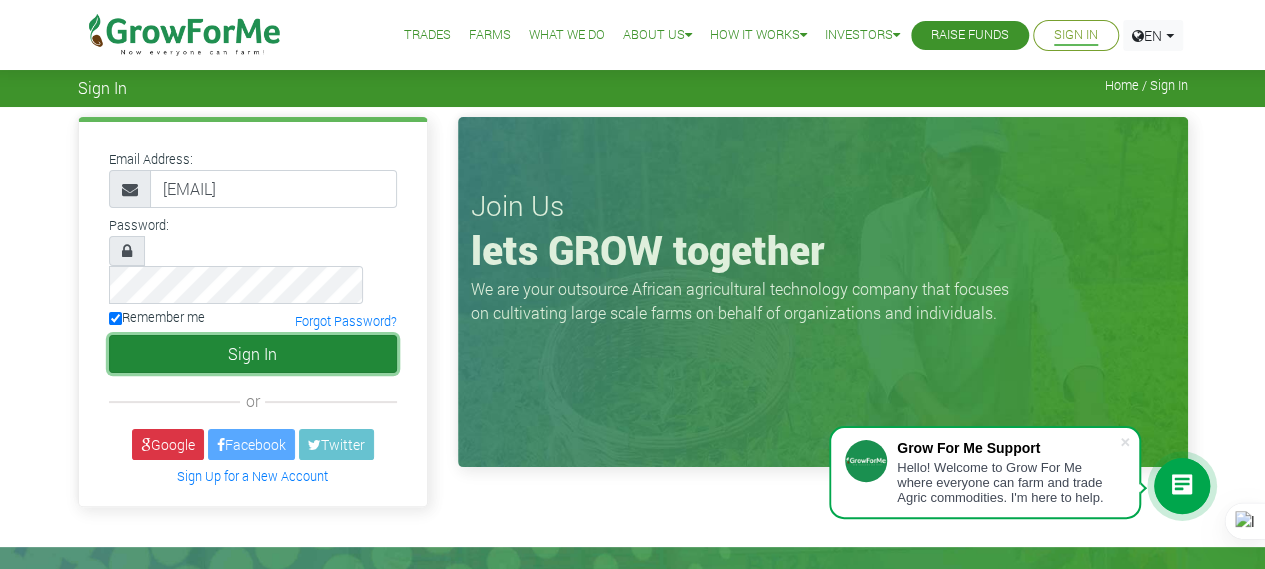 click on "Sign In" at bounding box center [253, 354] 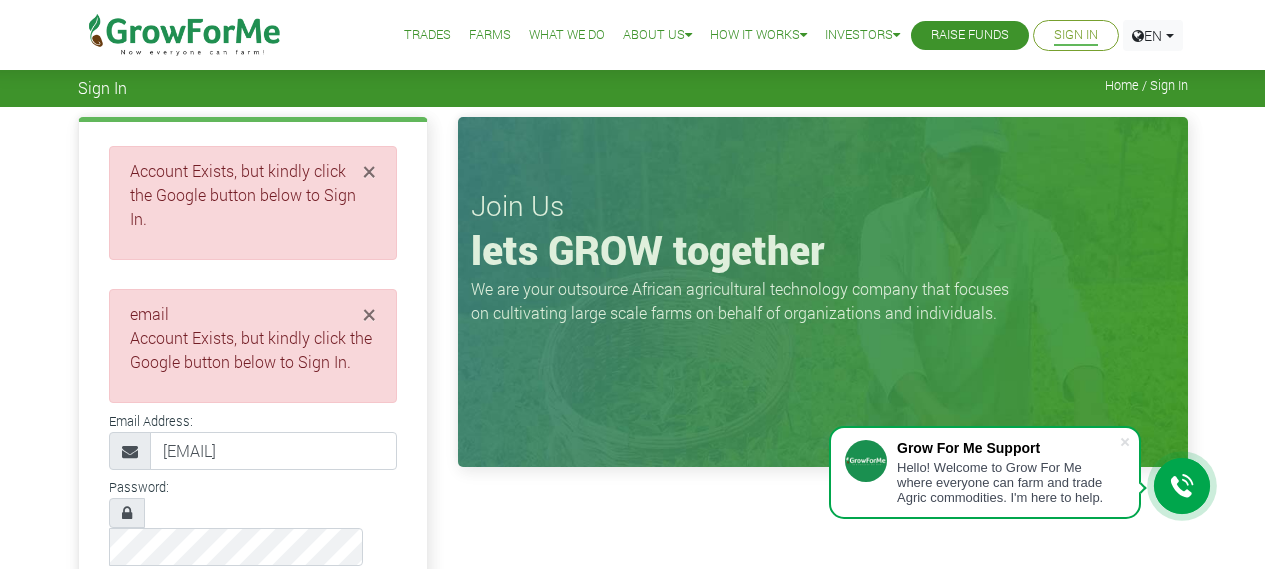 scroll, scrollTop: 0, scrollLeft: 0, axis: both 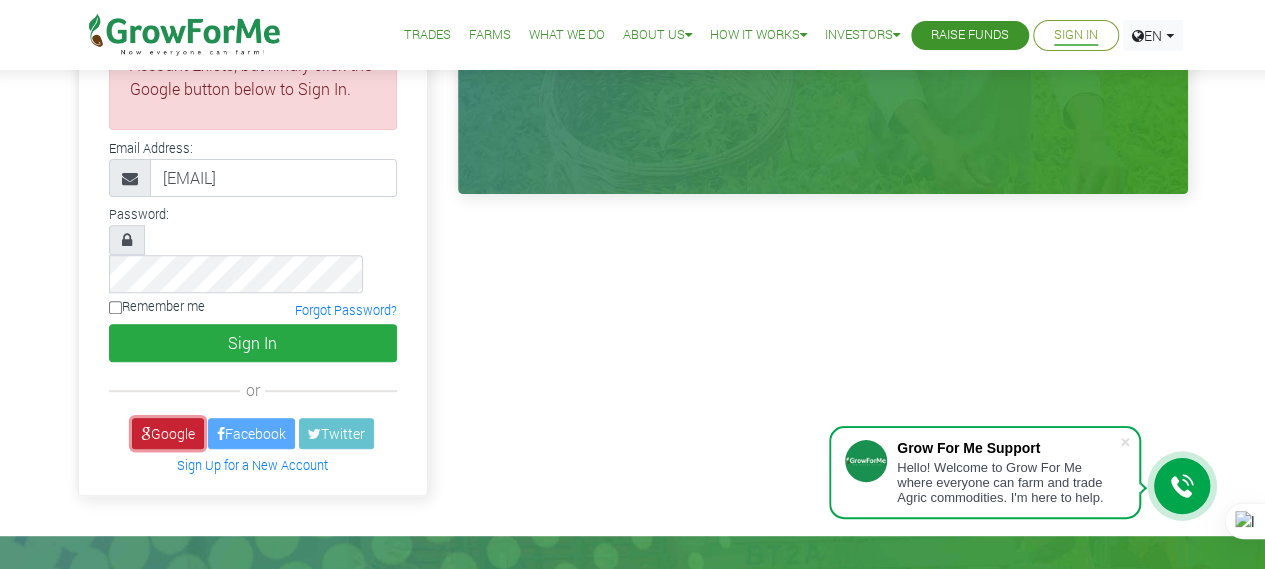 click on "Google" at bounding box center (168, 433) 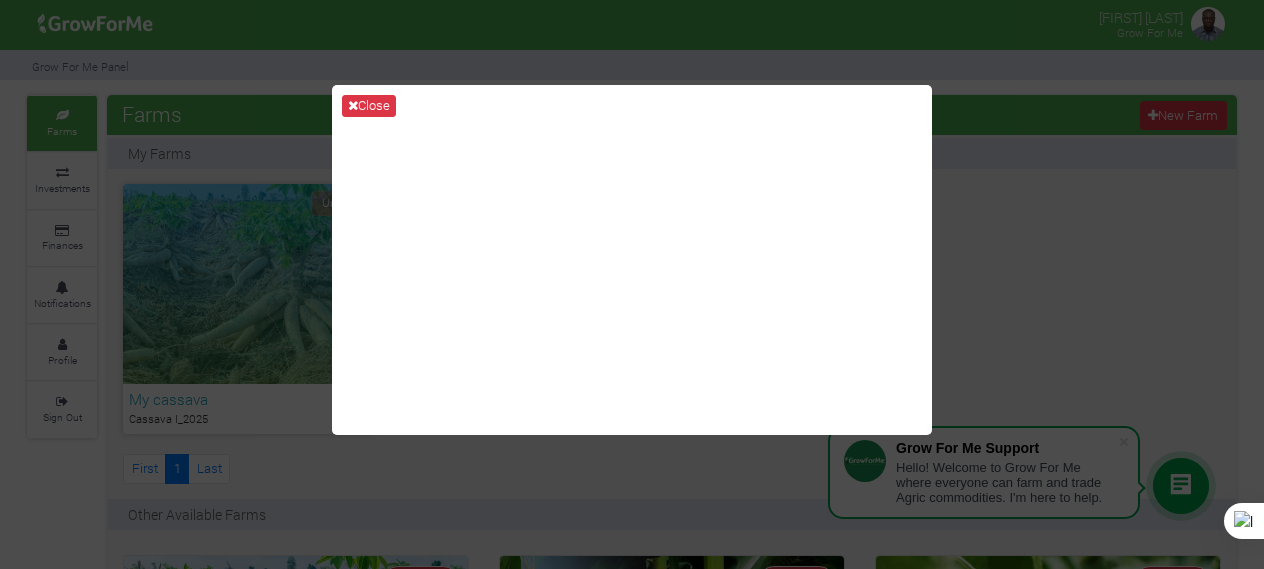 scroll, scrollTop: 0, scrollLeft: 0, axis: both 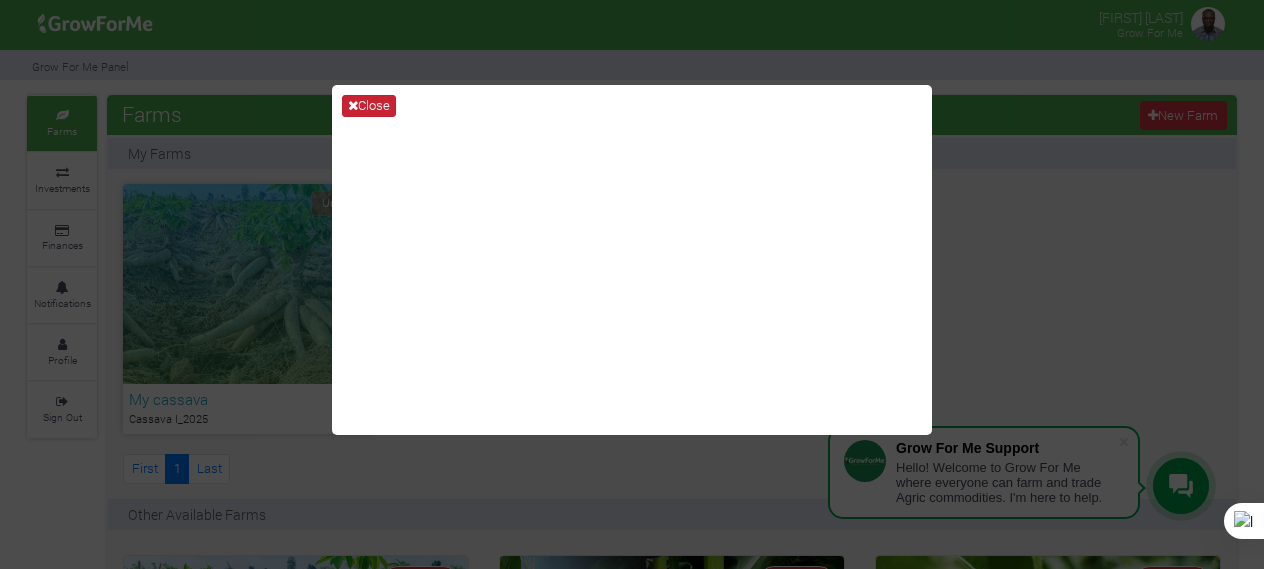 drag, startPoint x: 426, startPoint y: 38, endPoint x: 367, endPoint y: 96, distance: 82.73451 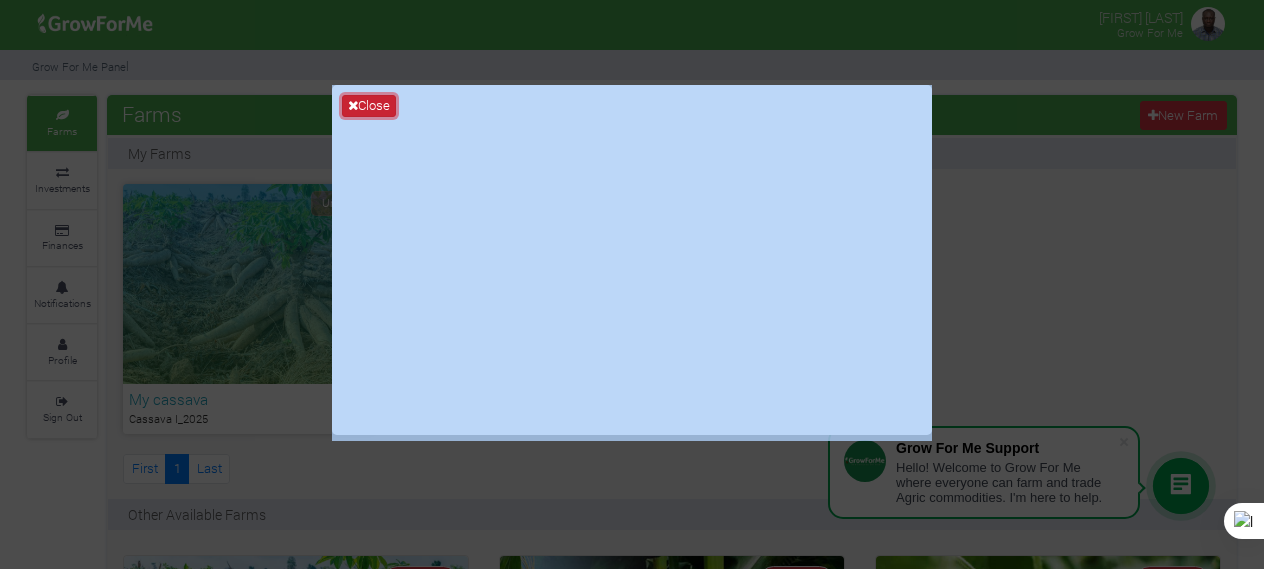 click on "Close" at bounding box center (369, 106) 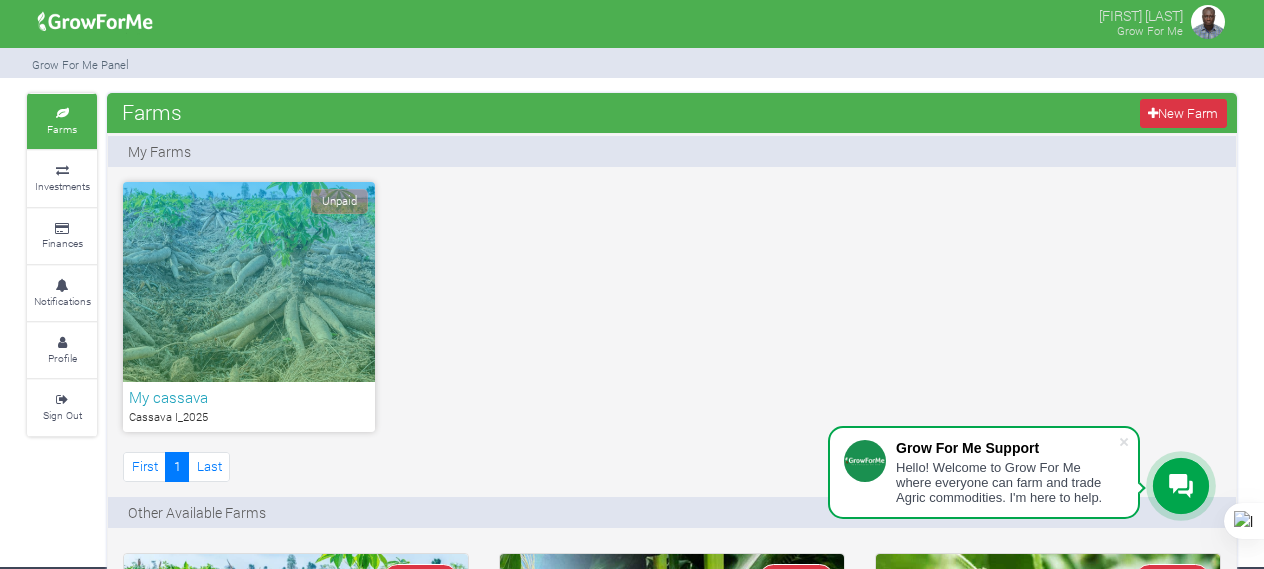 scroll, scrollTop: 0, scrollLeft: 0, axis: both 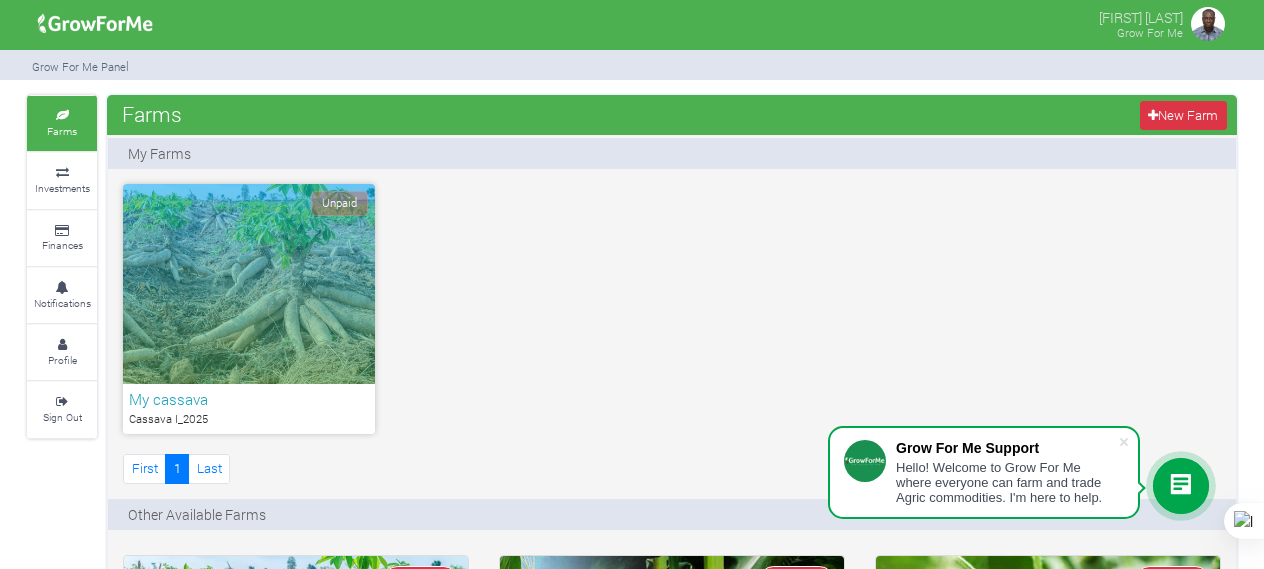 click on "Unpaid
My cassava
Cassava I_2025
First  1" at bounding box center (672, 336) 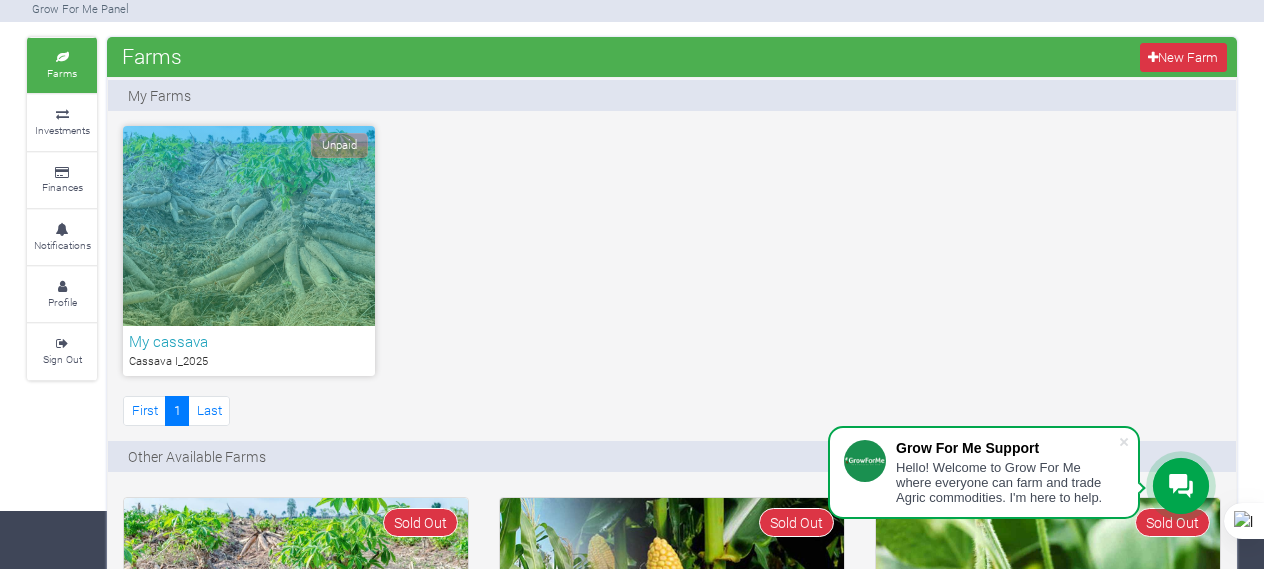 scroll, scrollTop: 0, scrollLeft: 0, axis: both 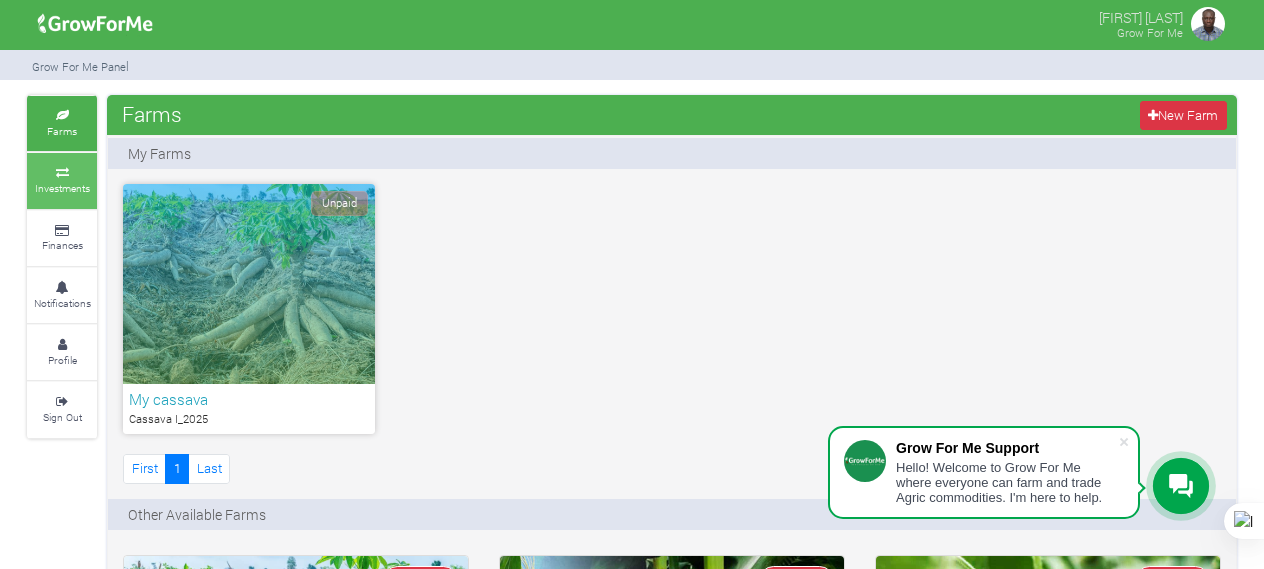 click at bounding box center (62, 173) 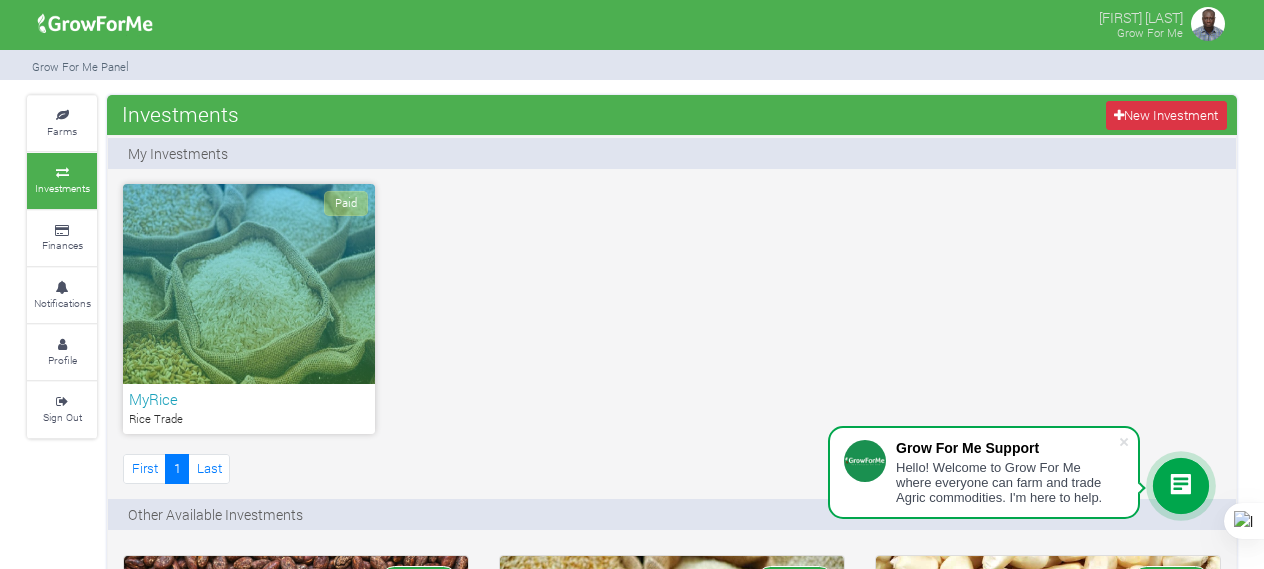 scroll, scrollTop: 0, scrollLeft: 0, axis: both 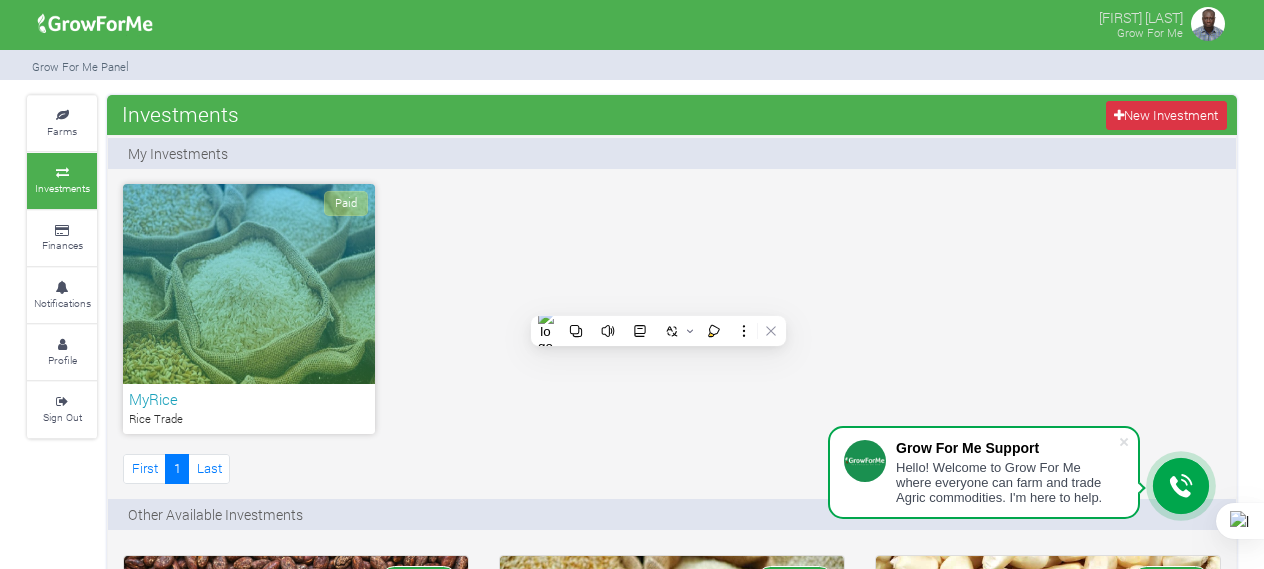 click on "Paid
MyRice
Rice Trade
[FIRST]  1  [LAST]" at bounding box center (672, 336) 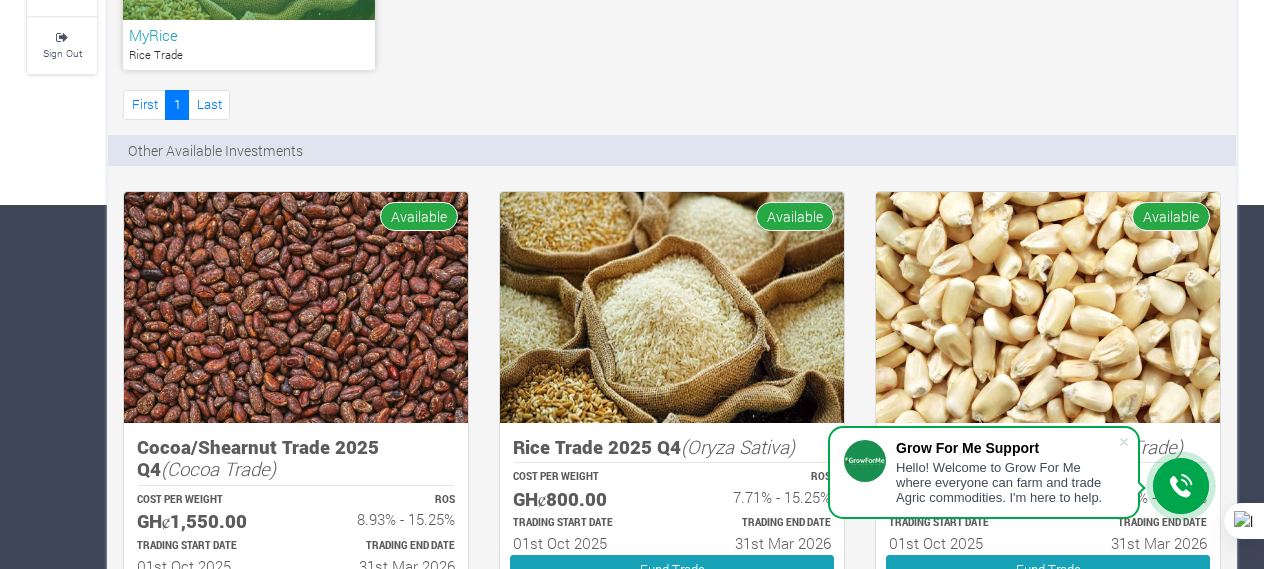 scroll, scrollTop: 0, scrollLeft: 0, axis: both 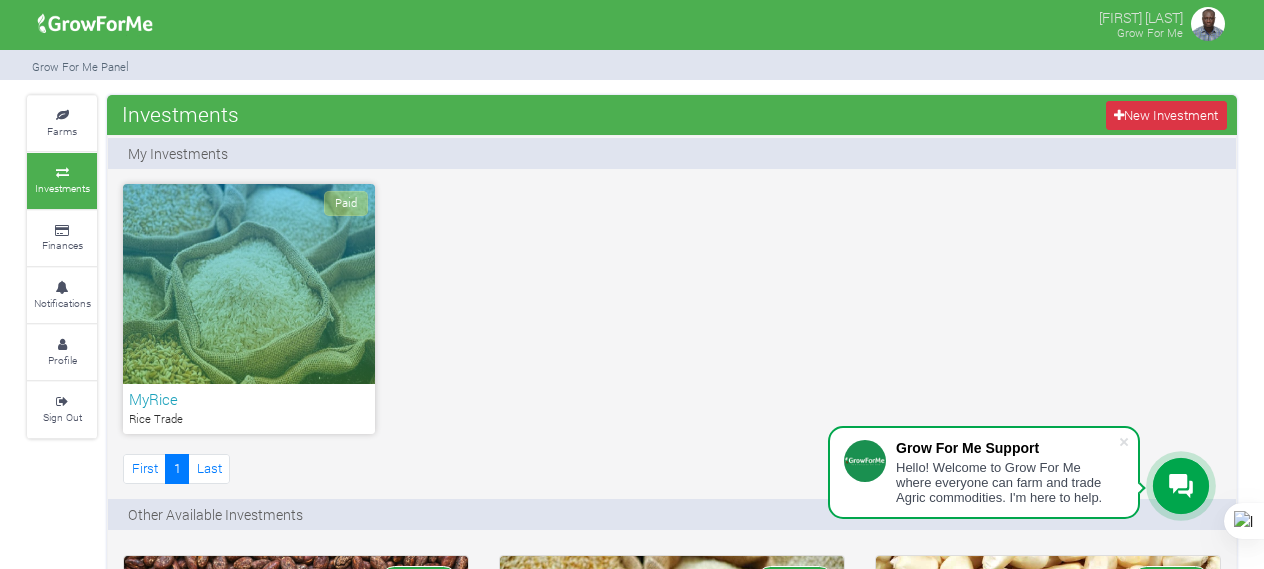 click on "Paid
MyRice
Rice Trade
First  1  Last" at bounding box center [672, 336] 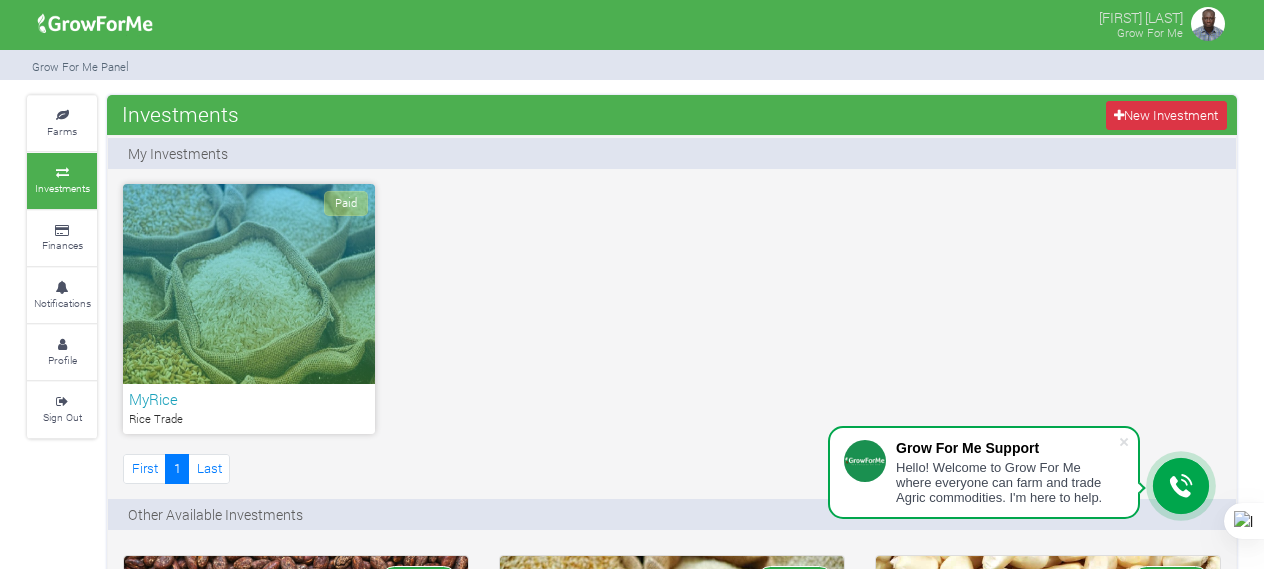 click on "Paid
MyRice
Rice Trade
First  1  Last" at bounding box center [672, 336] 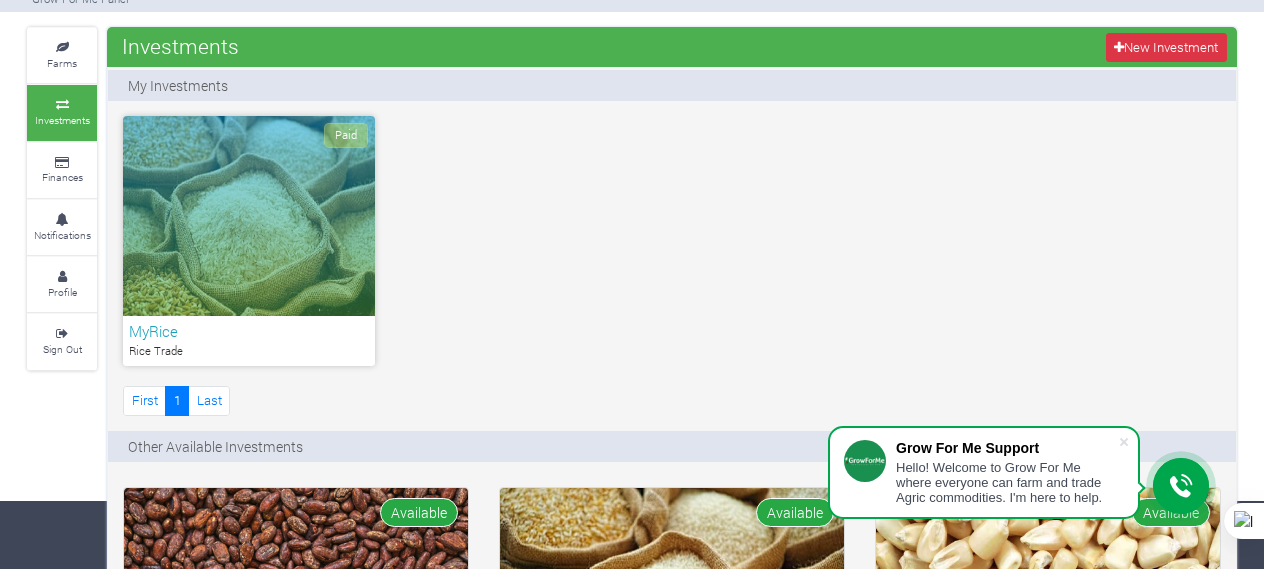 scroll, scrollTop: 0, scrollLeft: 0, axis: both 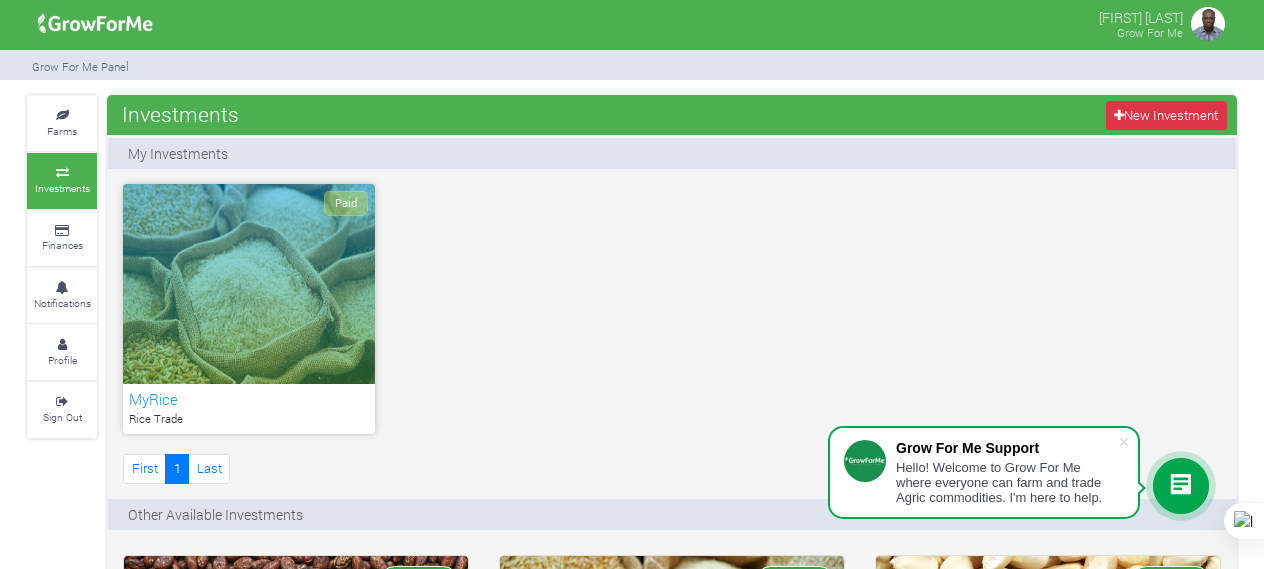 click on "Paid" at bounding box center [249, 284] 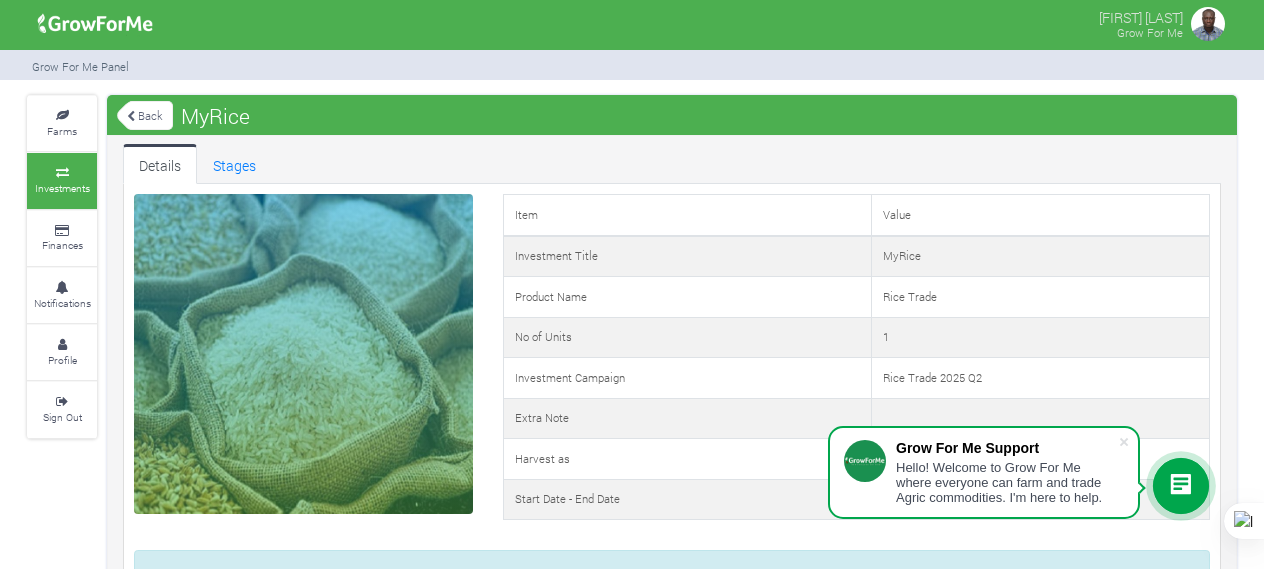 scroll, scrollTop: 0, scrollLeft: 0, axis: both 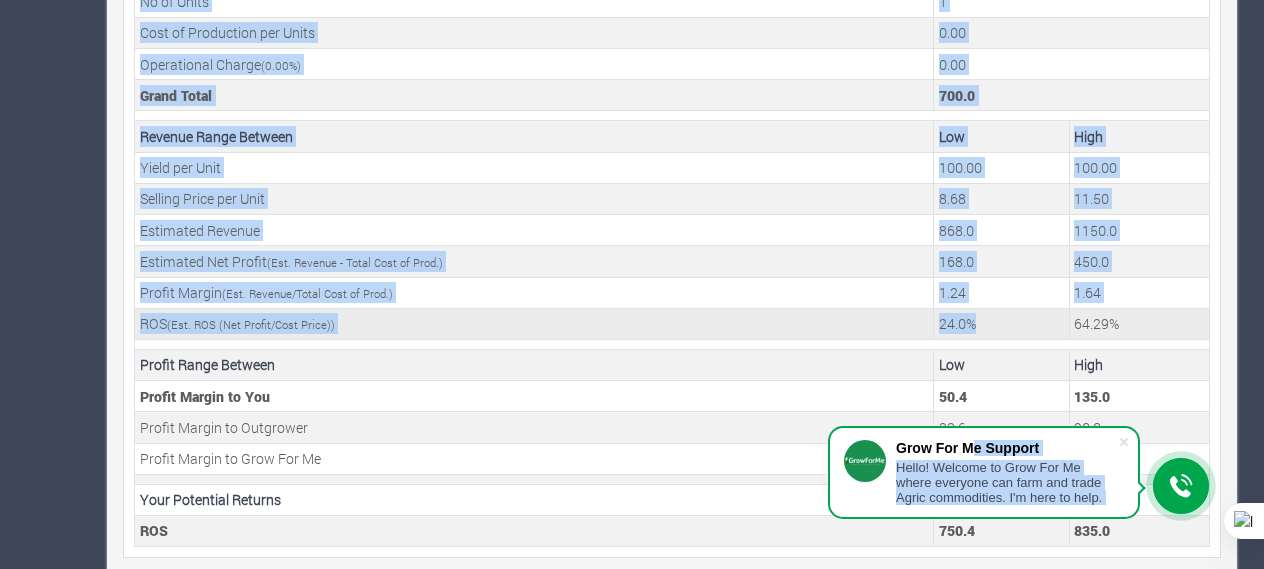 drag, startPoint x: 975, startPoint y: 437, endPoint x: 1052, endPoint y: 315, distance: 144.26712 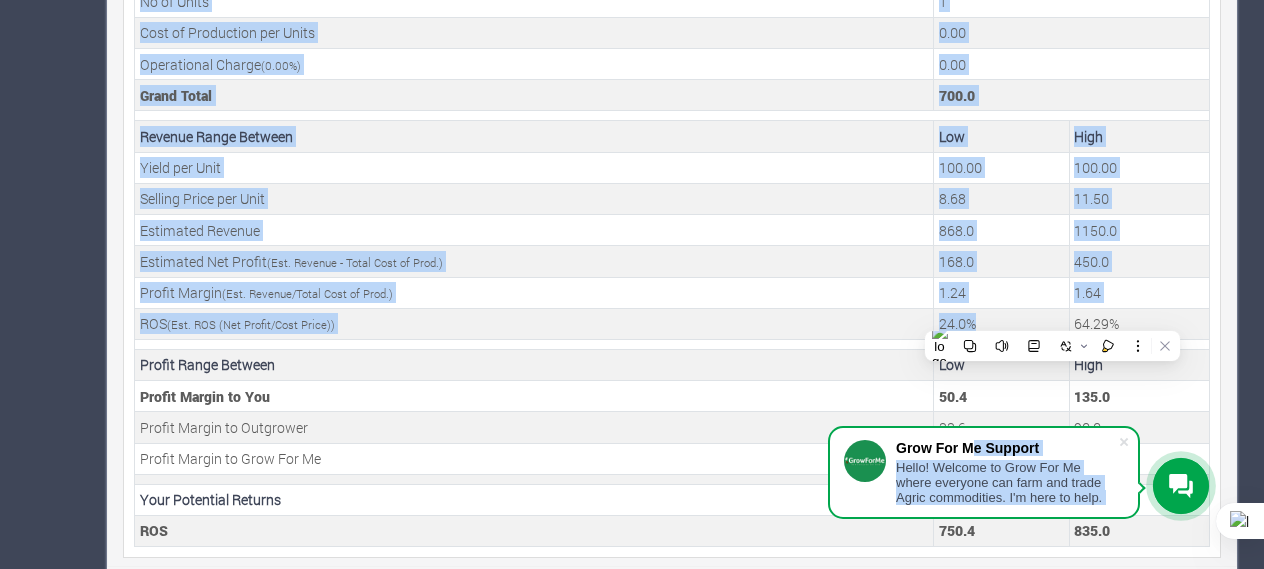 click on "Grow For Me Support
Hello! Welcome to Grow For Me where everyone can farm and trade Agric commodities. I'm here to help." at bounding box center [1007, 472] 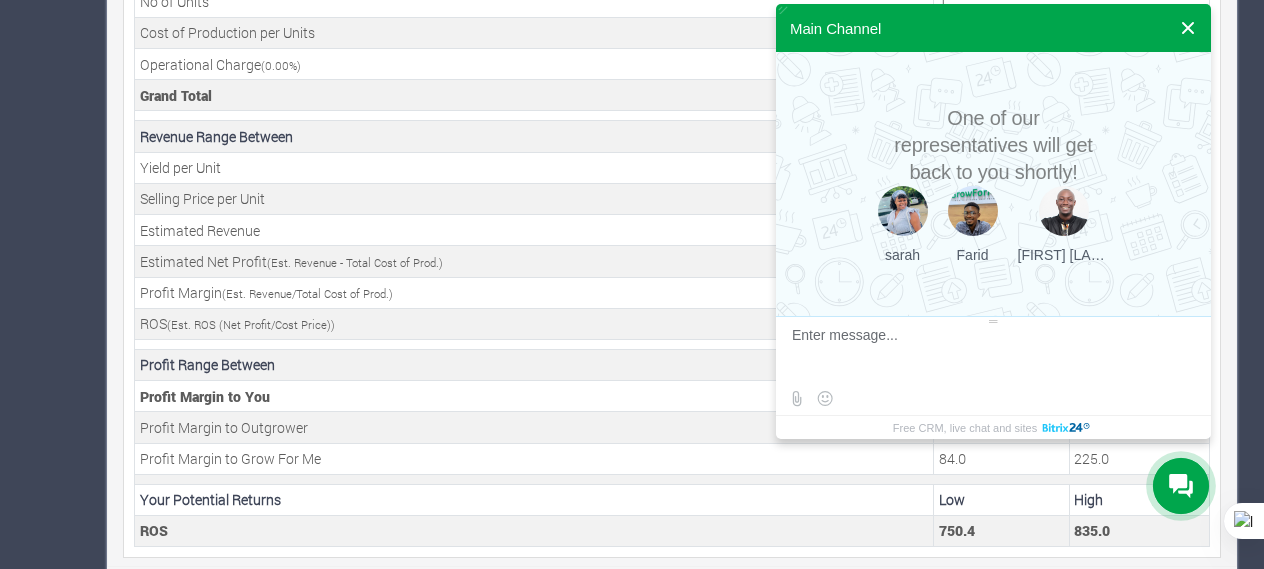 click at bounding box center [1188, 28] 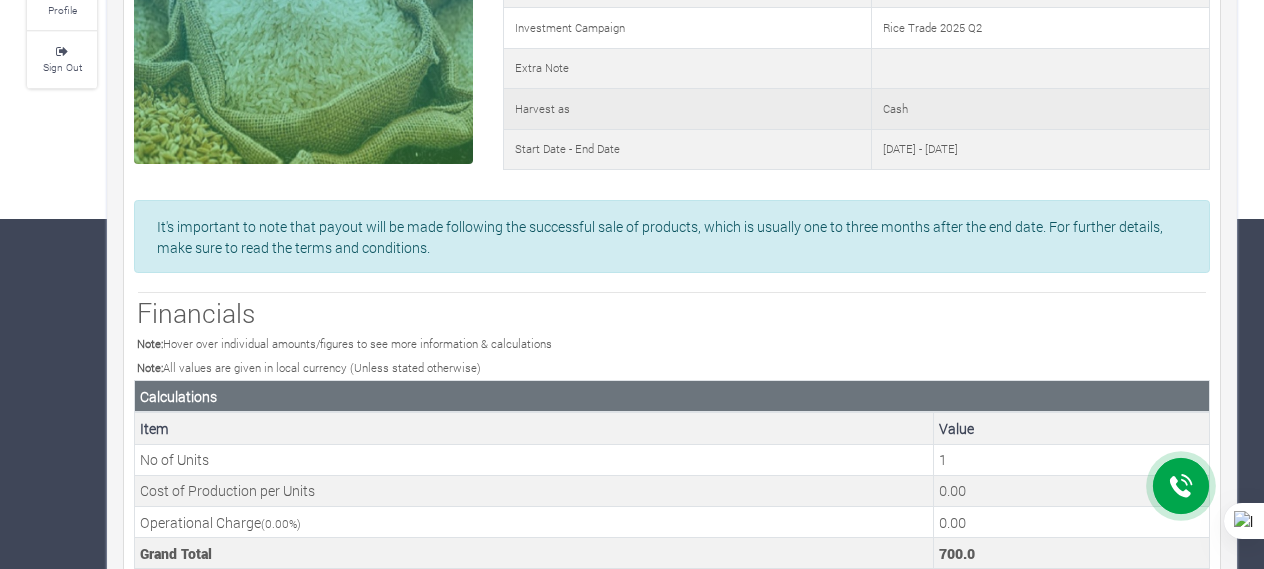 scroll, scrollTop: 353, scrollLeft: 0, axis: vertical 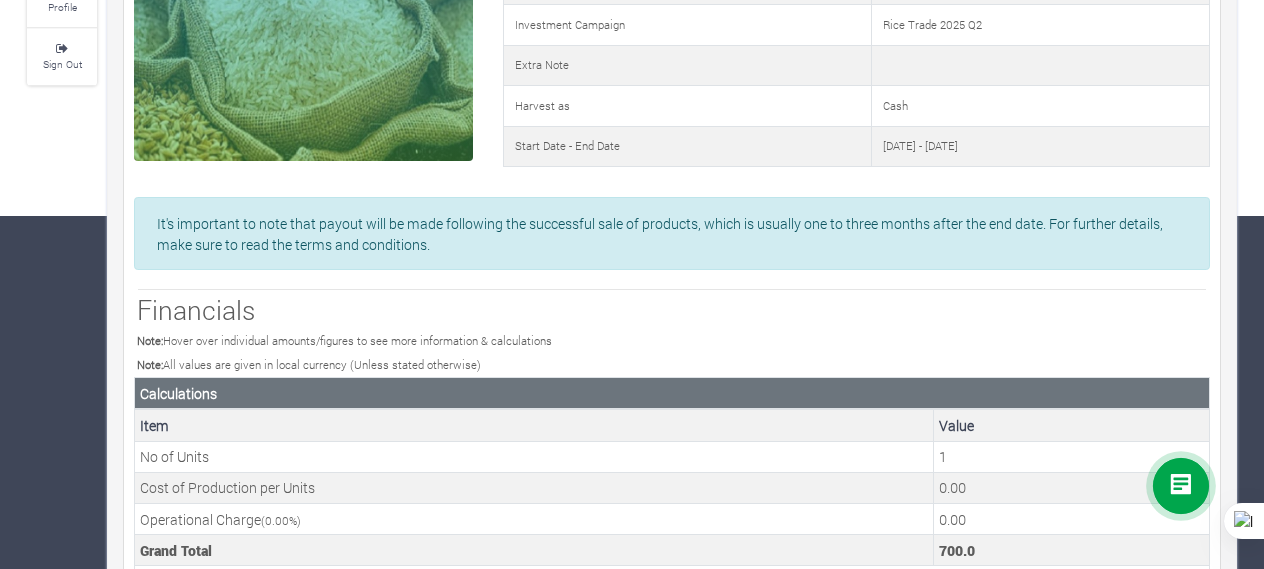 click on "Financials" at bounding box center [672, 310] 